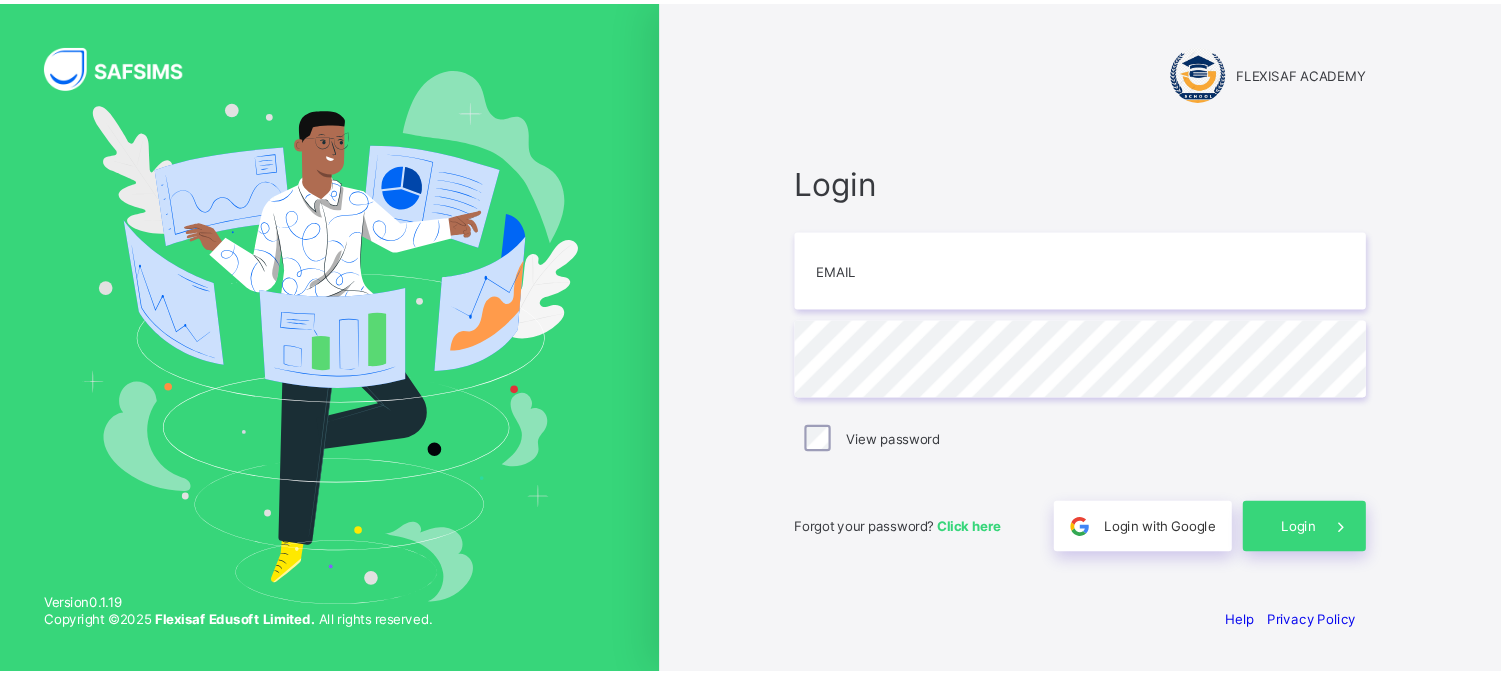 scroll, scrollTop: 0, scrollLeft: 0, axis: both 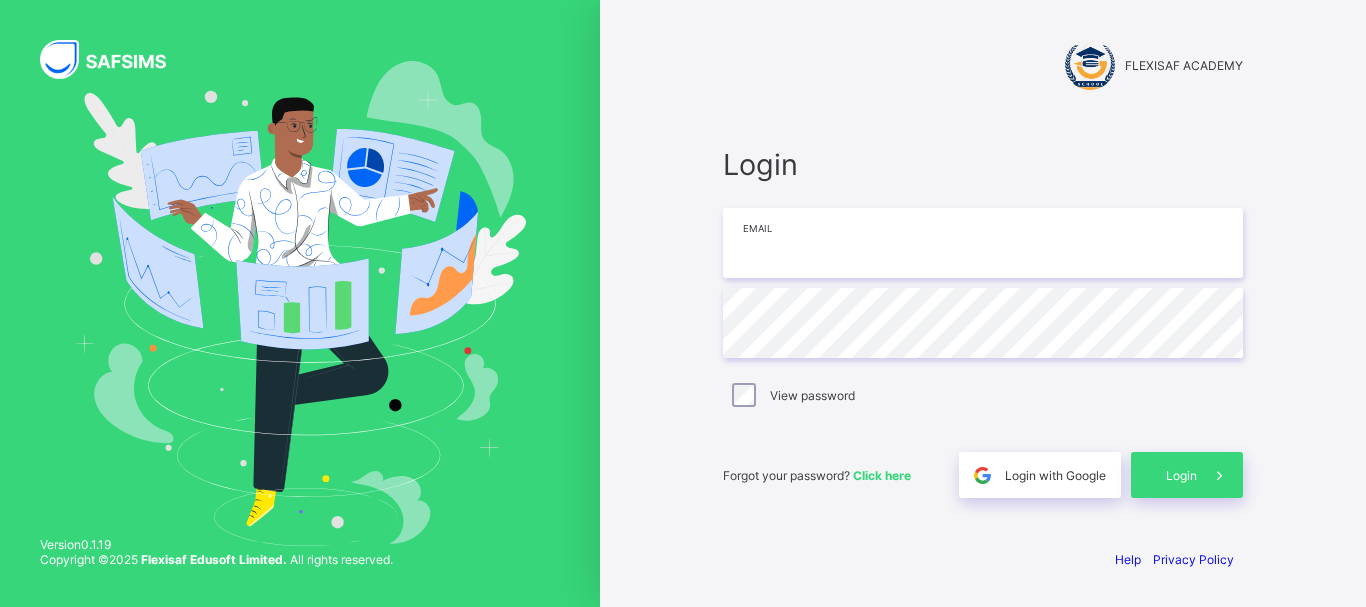 click at bounding box center [983, 243] 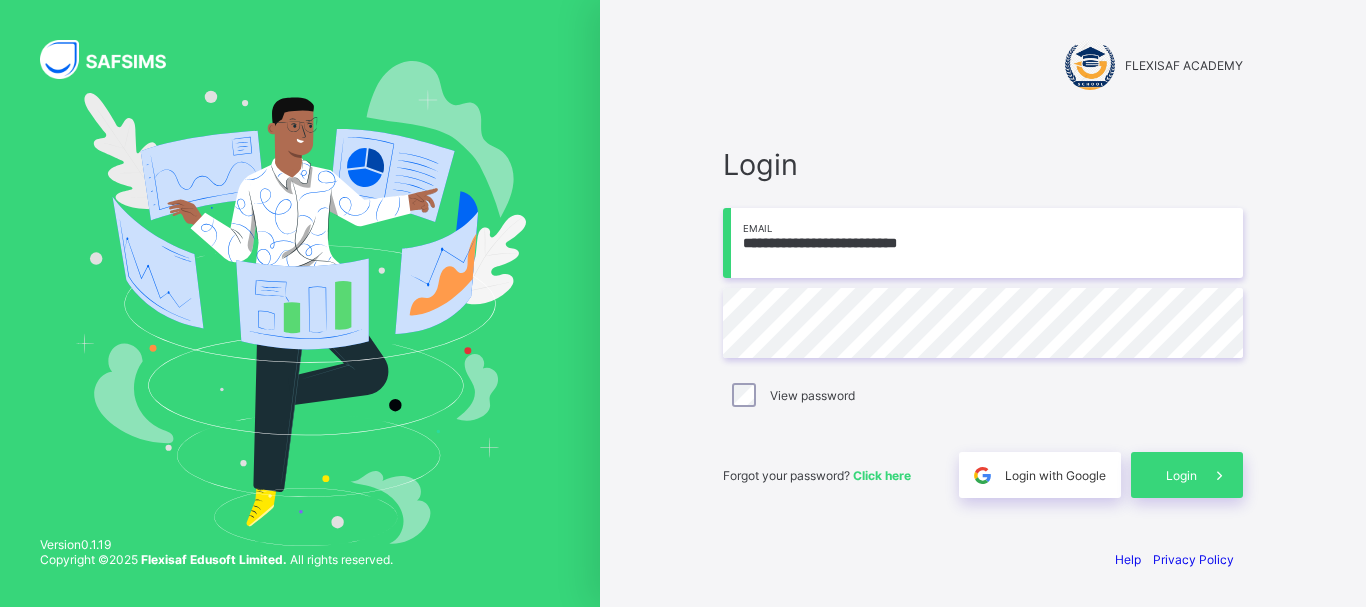 type on "**********" 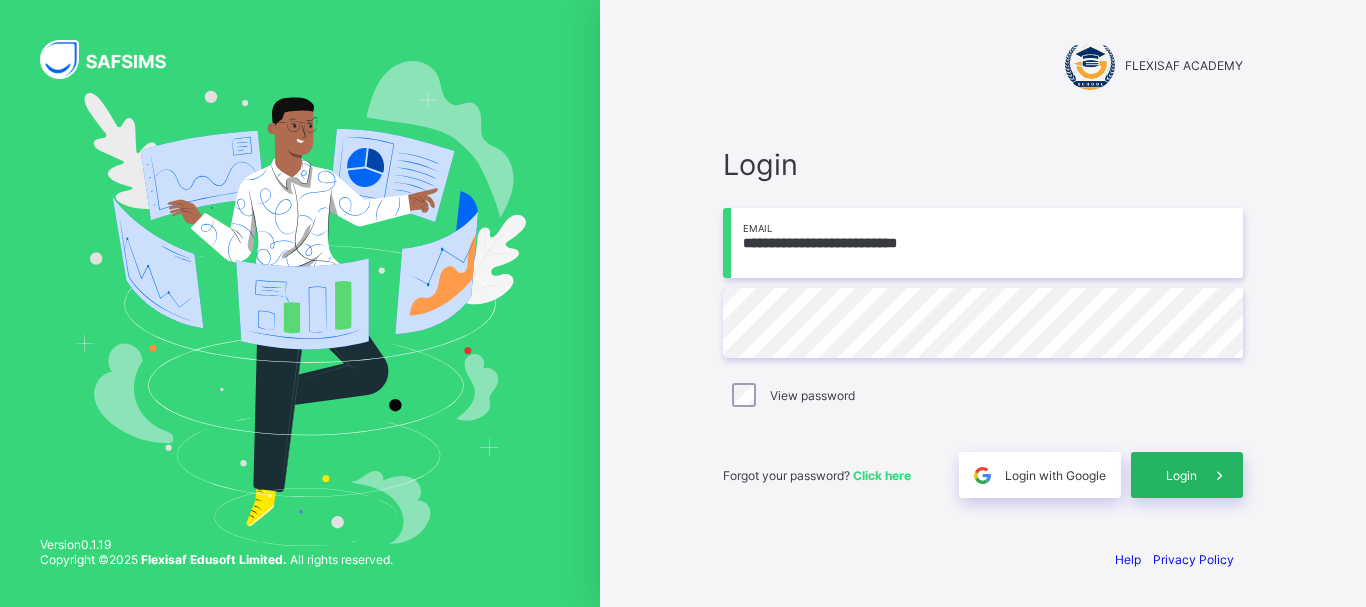 click on "Login" at bounding box center (1187, 475) 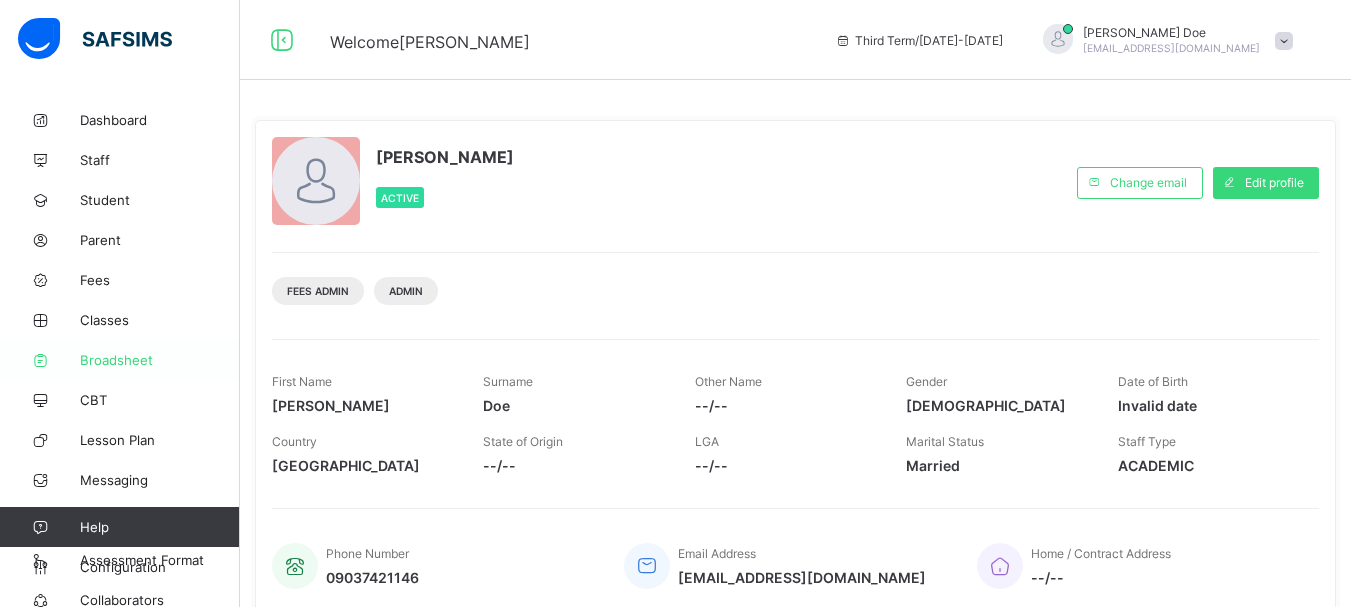 click on "Broadsheet" at bounding box center [120, 360] 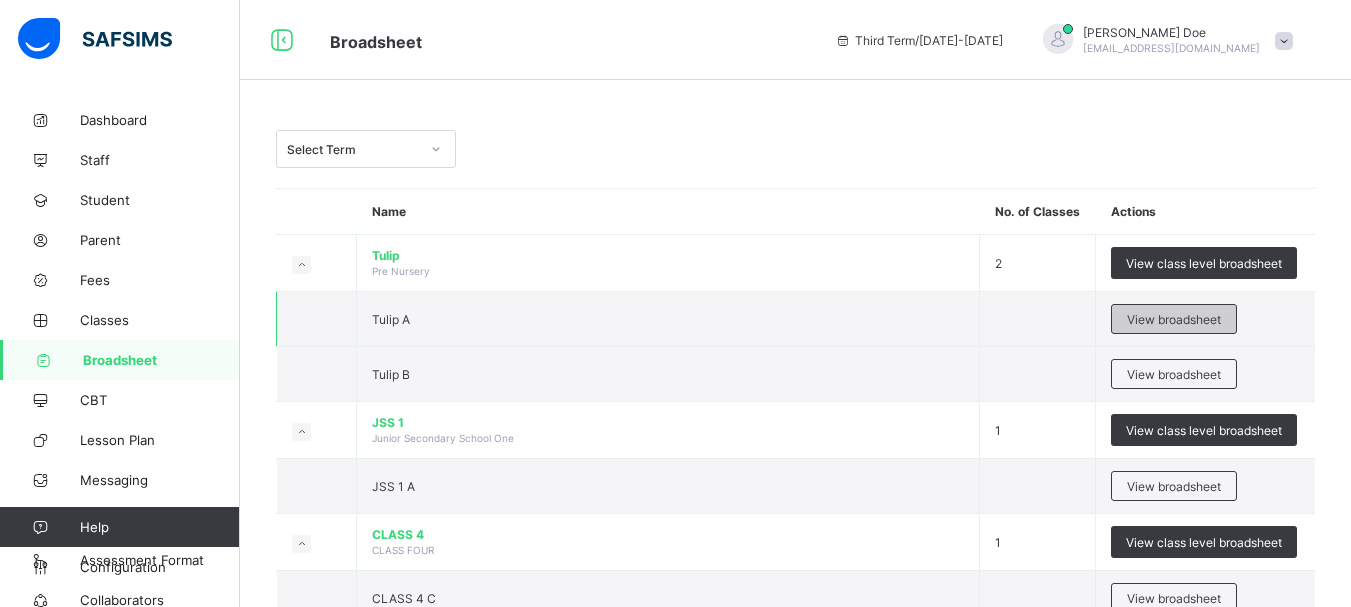 click on "View broadsheet" at bounding box center (1174, 319) 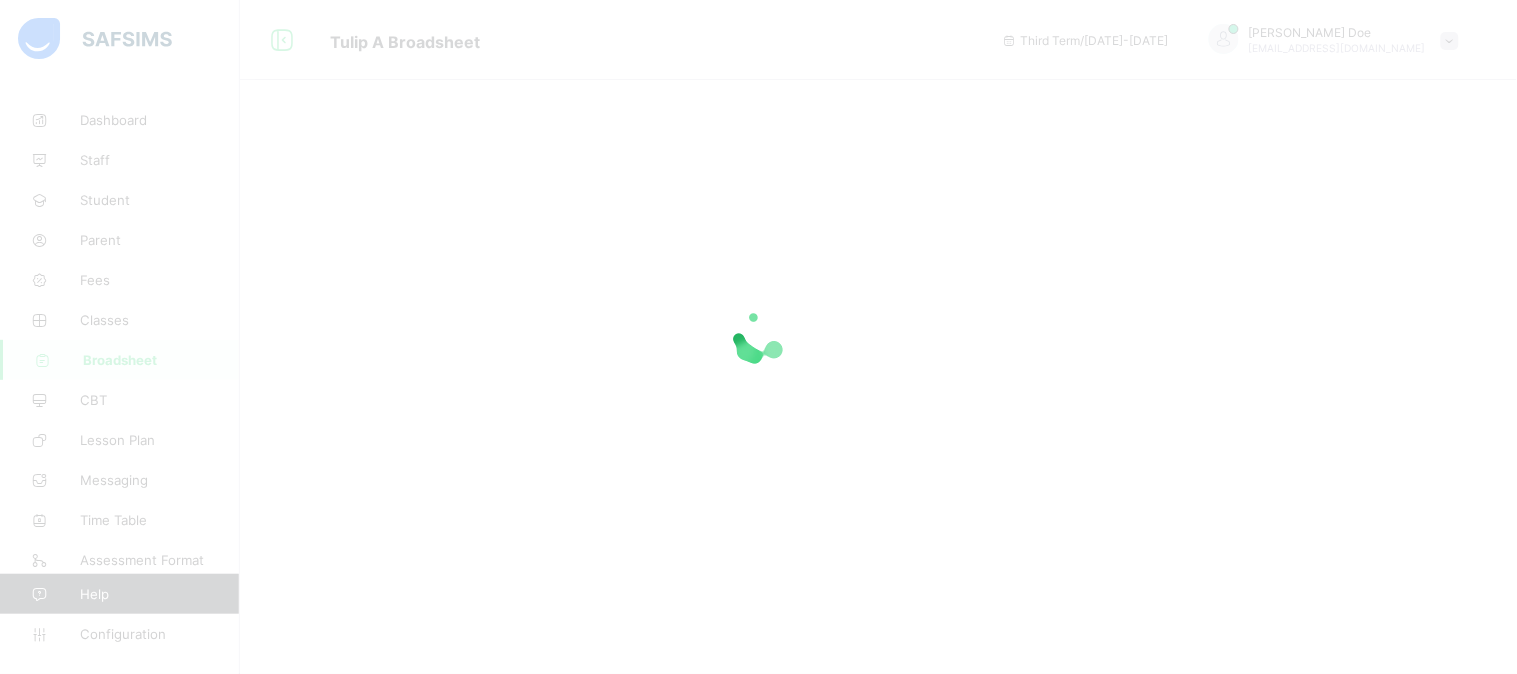 drag, startPoint x: 1354, startPoint y: 0, endPoint x: 901, endPoint y: 224, distance: 505.35632 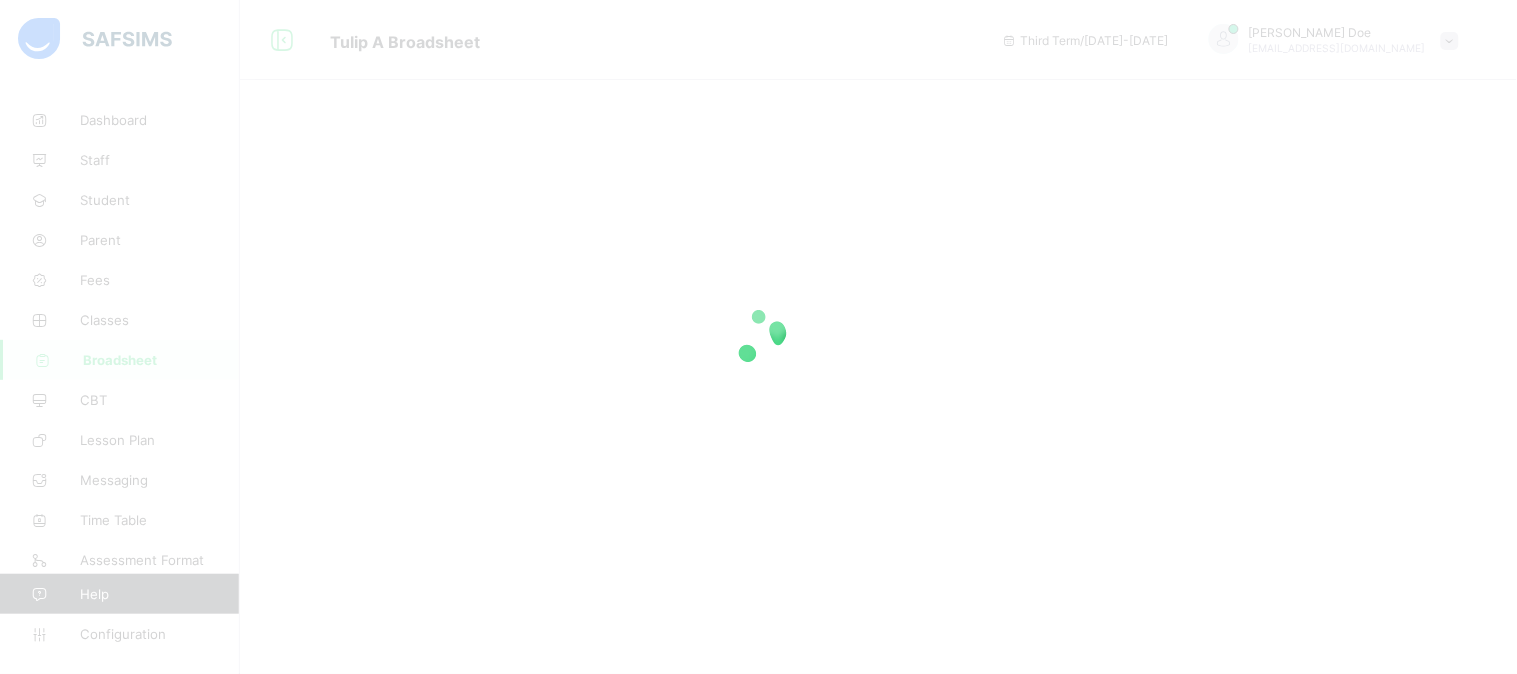 click at bounding box center (758, 337) 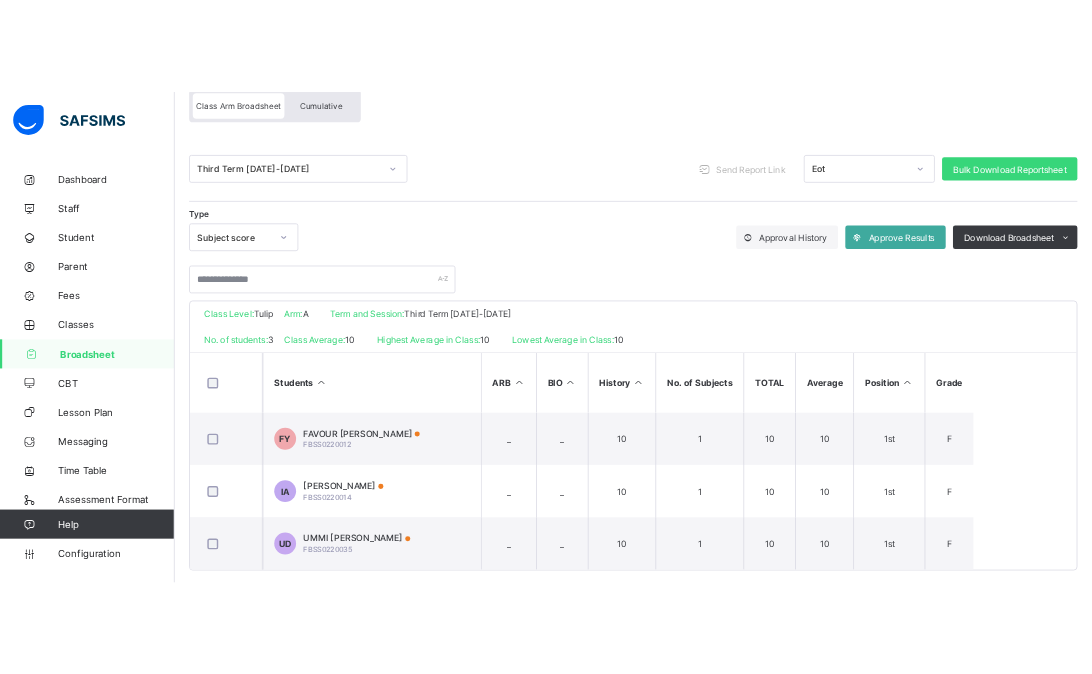 scroll, scrollTop: 210, scrollLeft: 0, axis: vertical 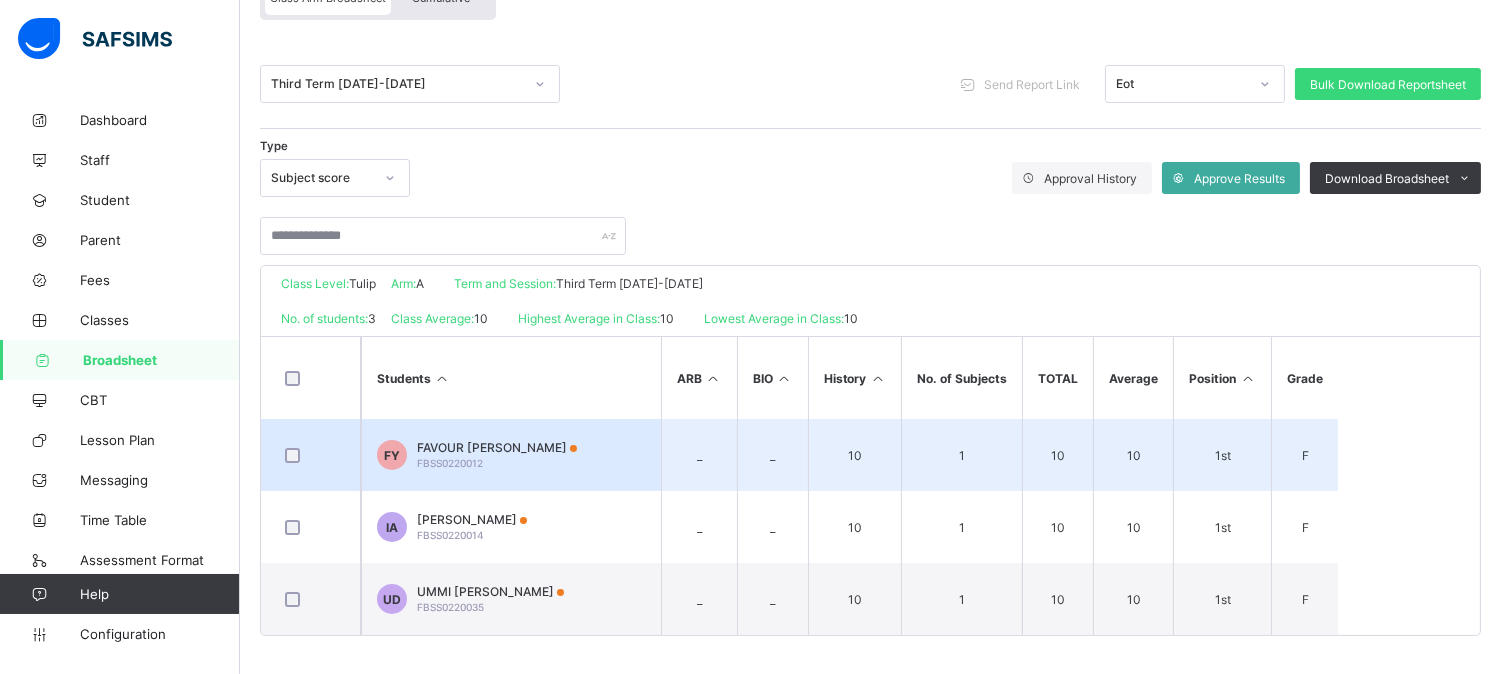 click on "FAVOUR [PERSON_NAME]" at bounding box center [497, 447] 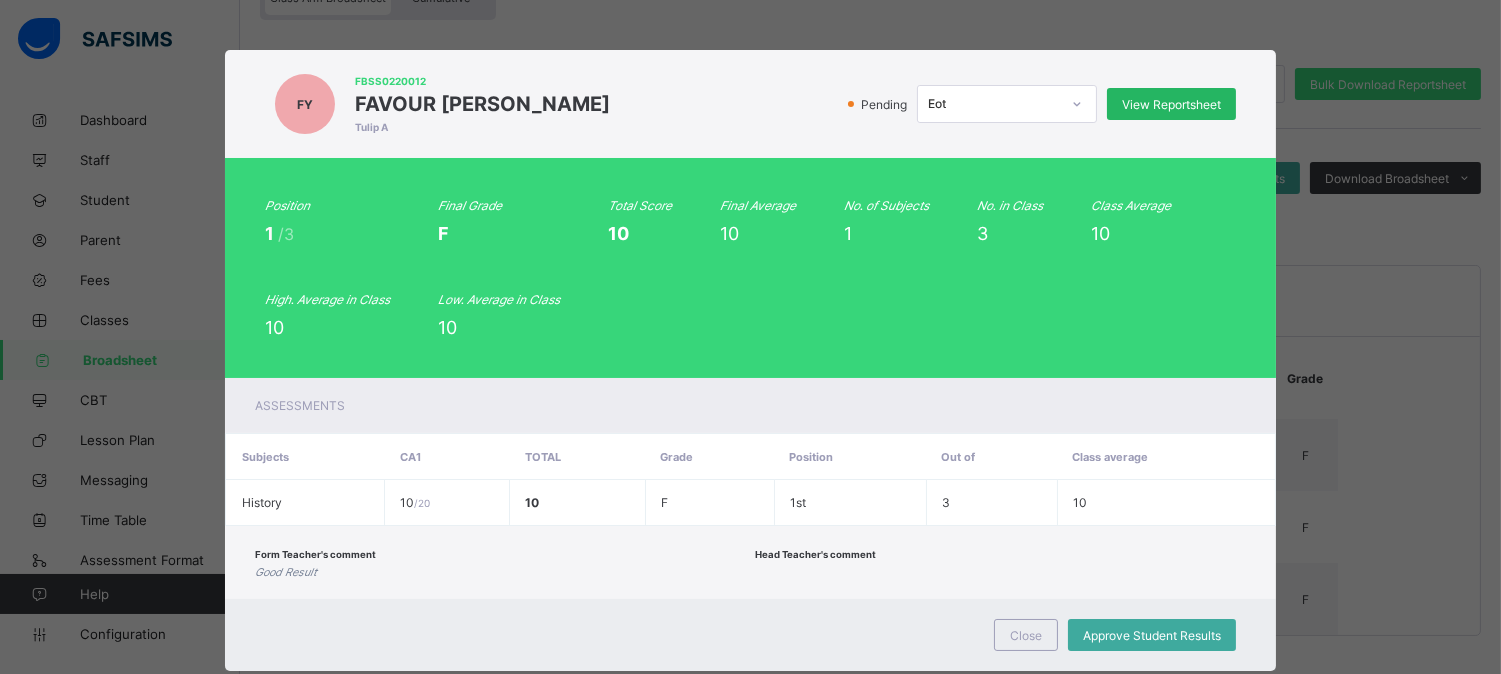 click on "View Reportsheet" at bounding box center [1171, 104] 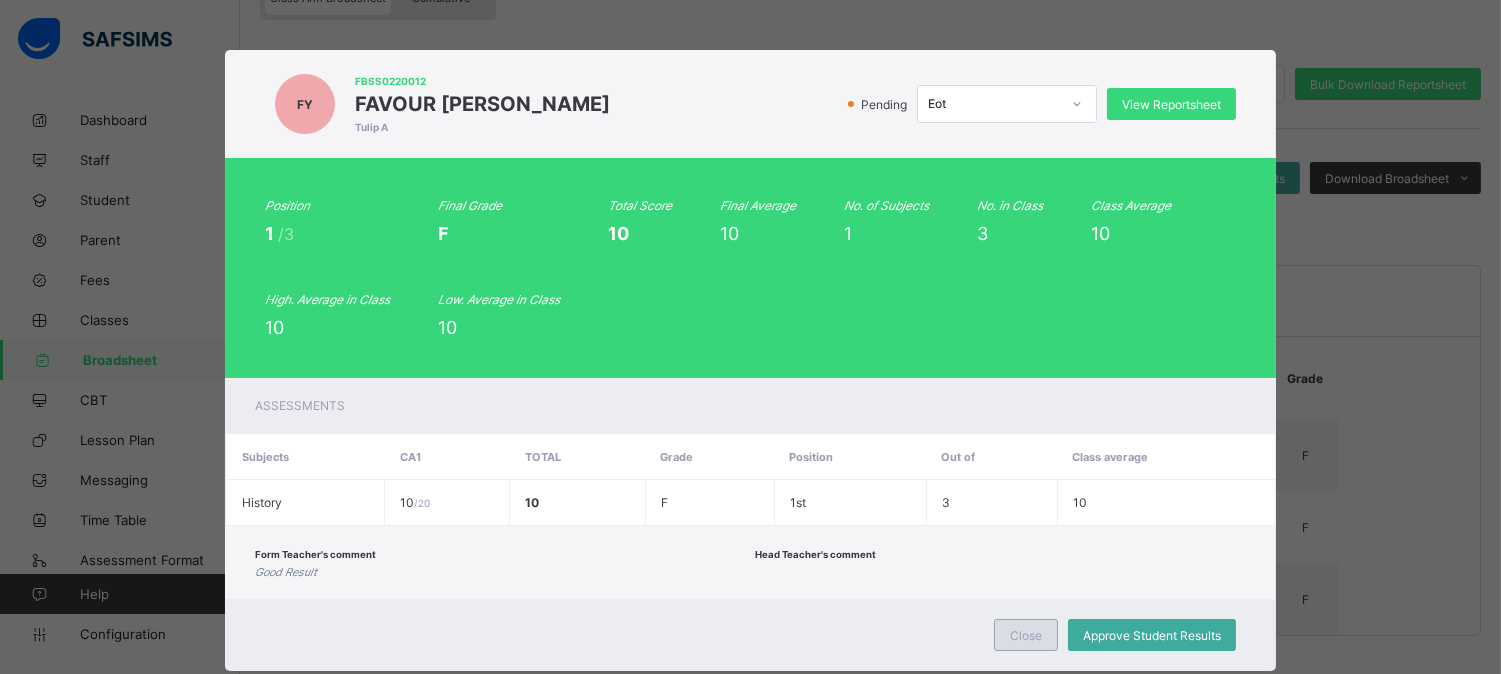 click on "Close" at bounding box center [1026, 635] 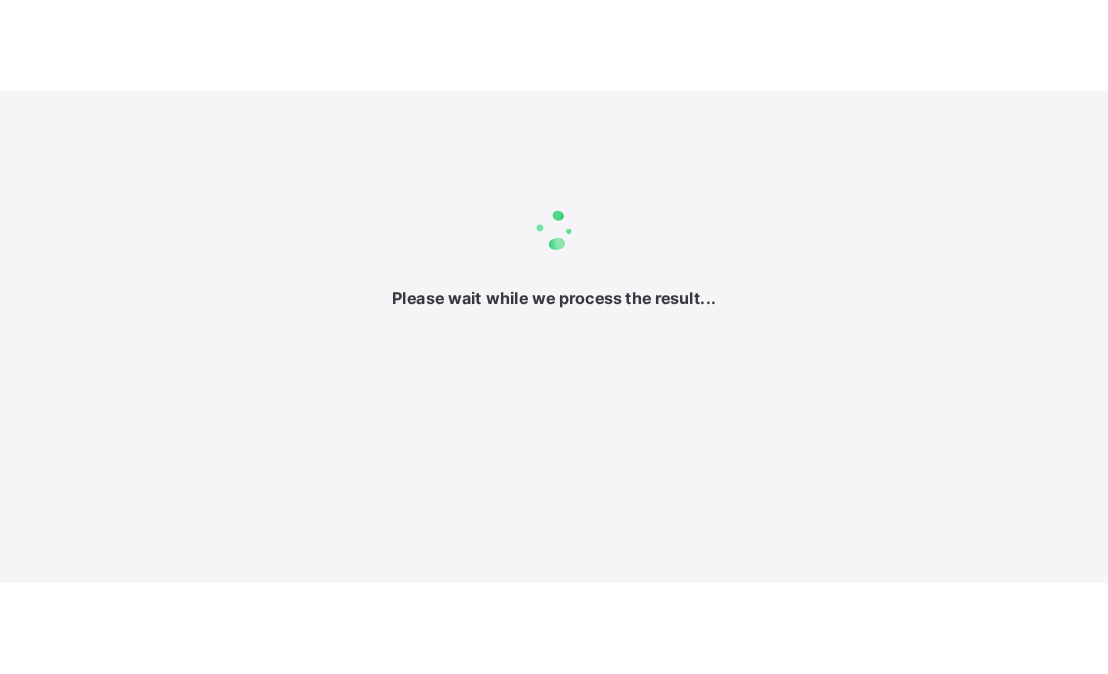 scroll, scrollTop: 0, scrollLeft: 0, axis: both 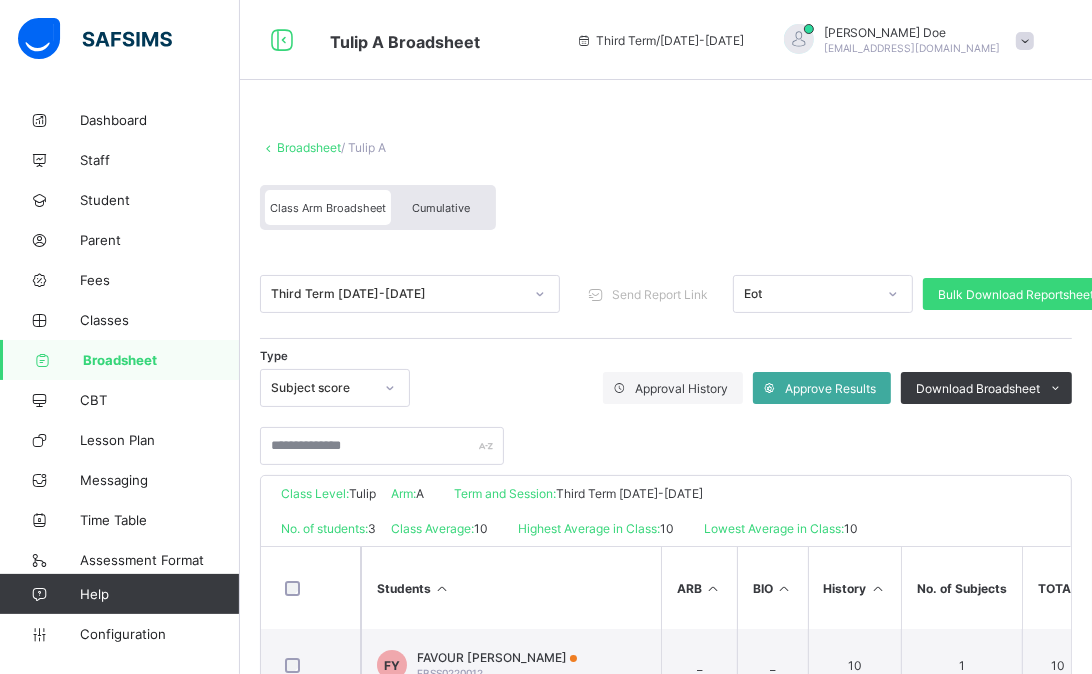 click on "Broadsheet" at bounding box center [309, 147] 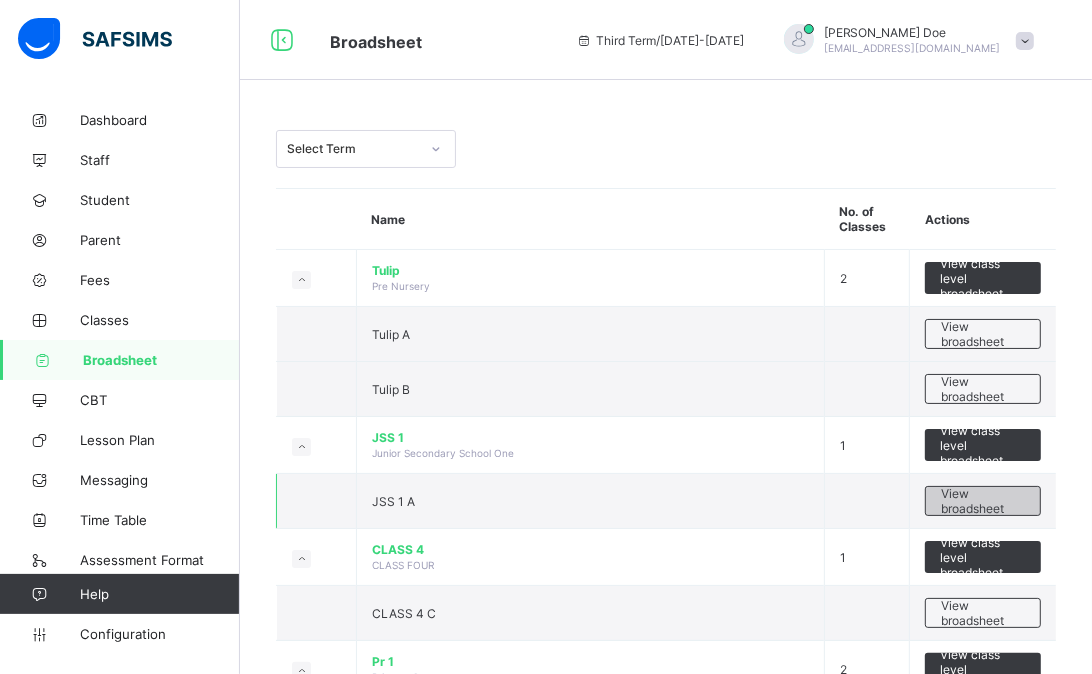 click on "View broadsheet" at bounding box center [983, 501] 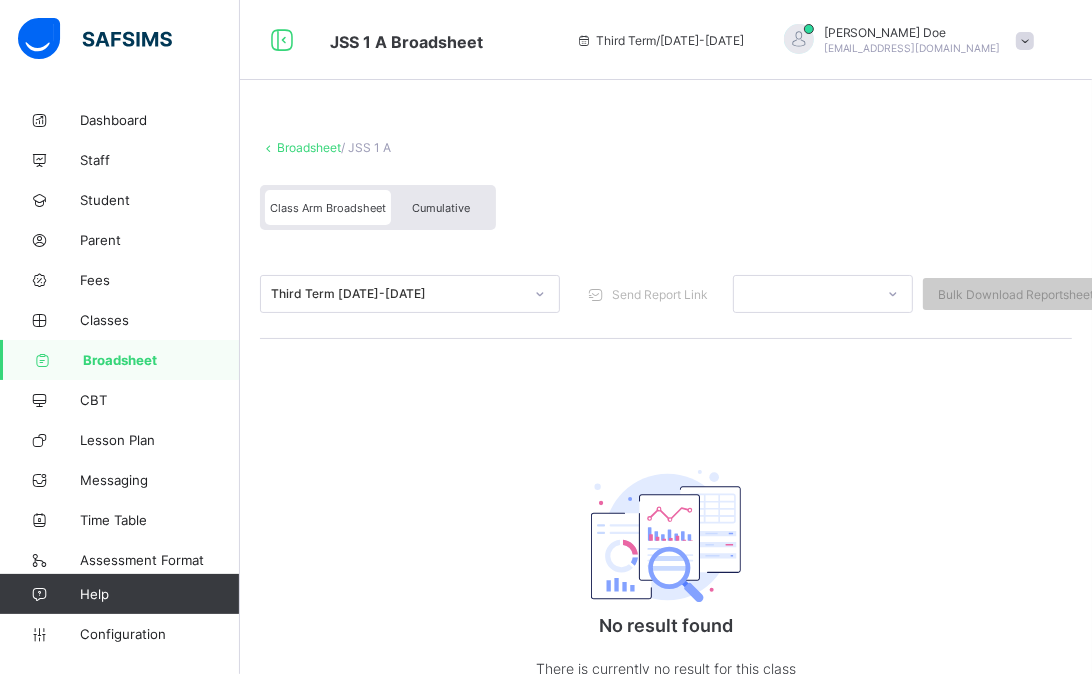 drag, startPoint x: 437, startPoint y: 194, endPoint x: 440, endPoint y: 4, distance: 190.02368 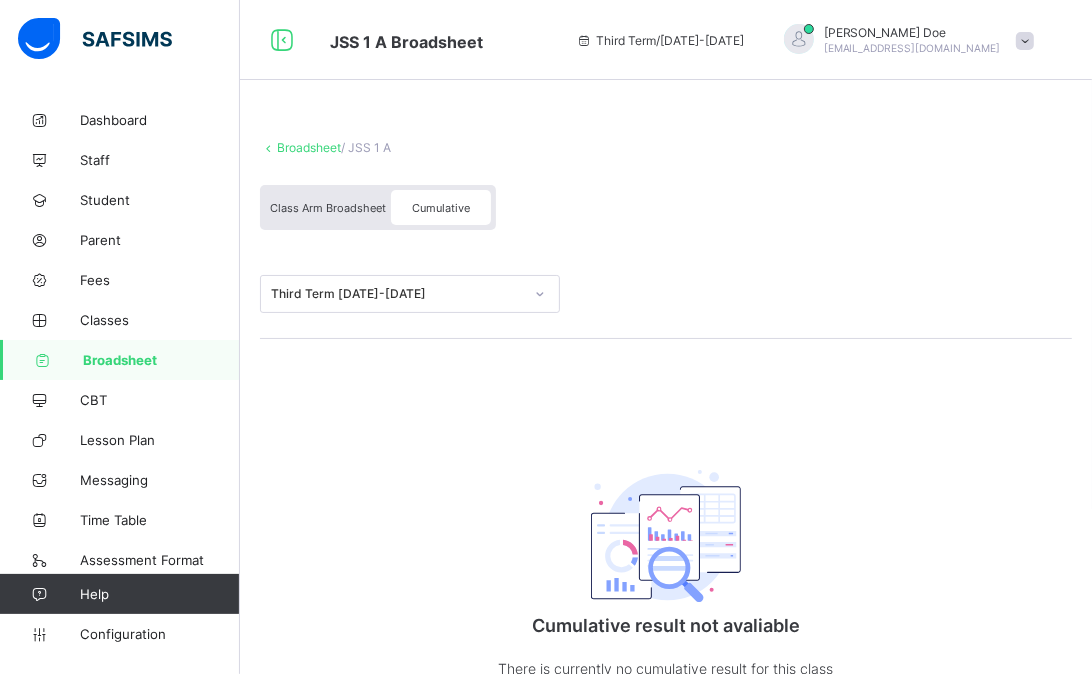 click on "Broadsheet" at bounding box center (161, 360) 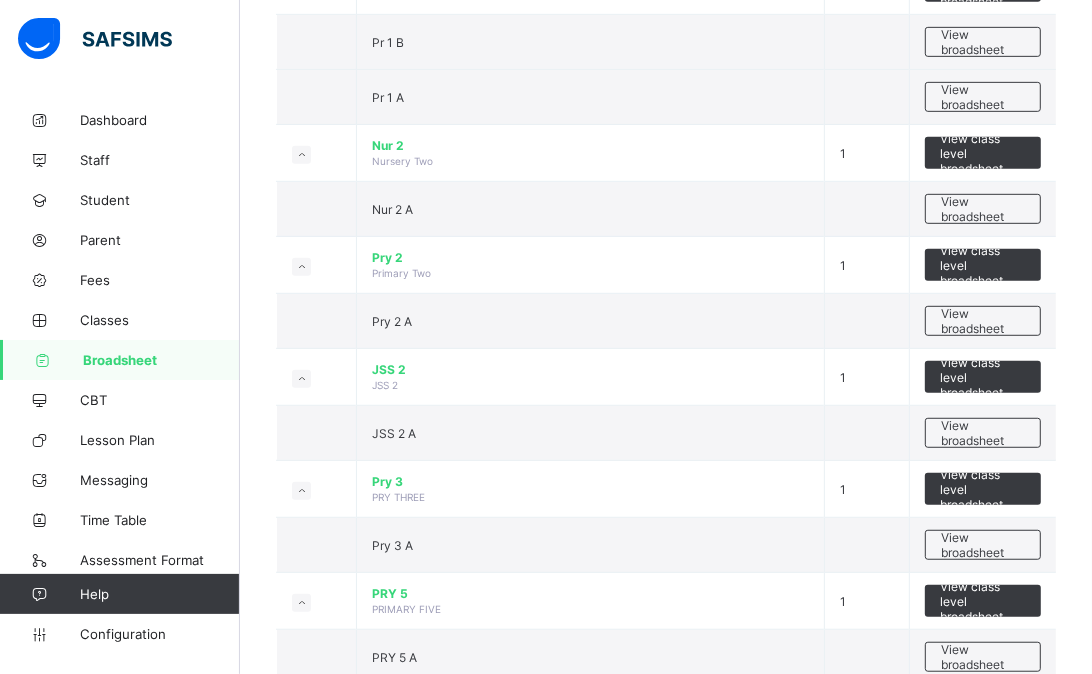 scroll, scrollTop: 688, scrollLeft: 0, axis: vertical 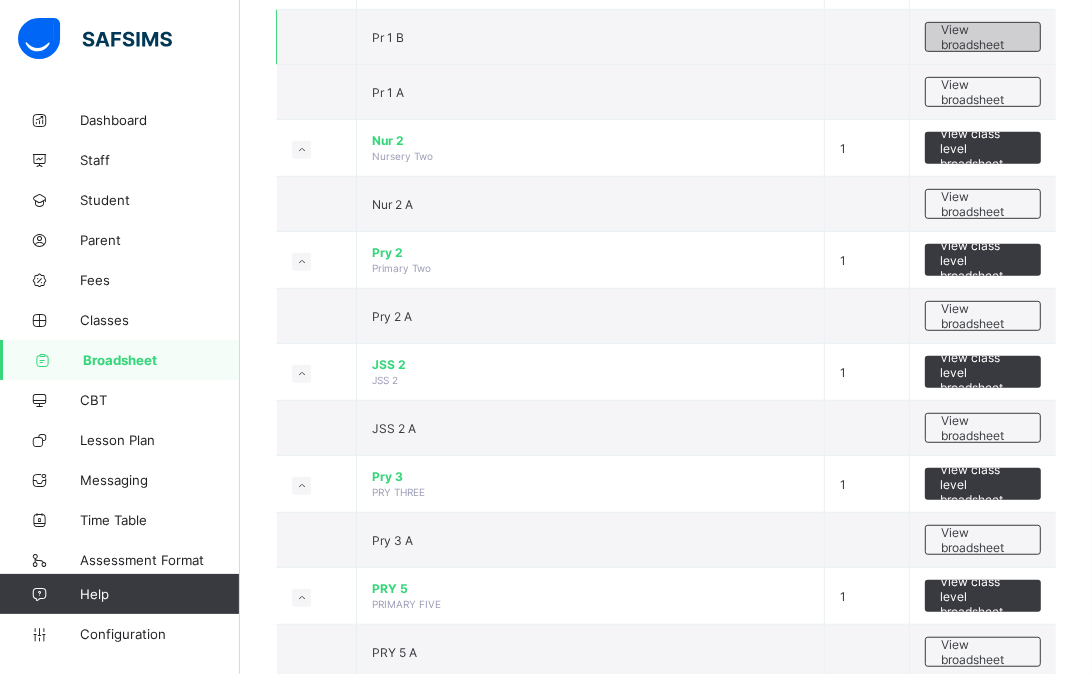 click on "View broadsheet" at bounding box center [983, 37] 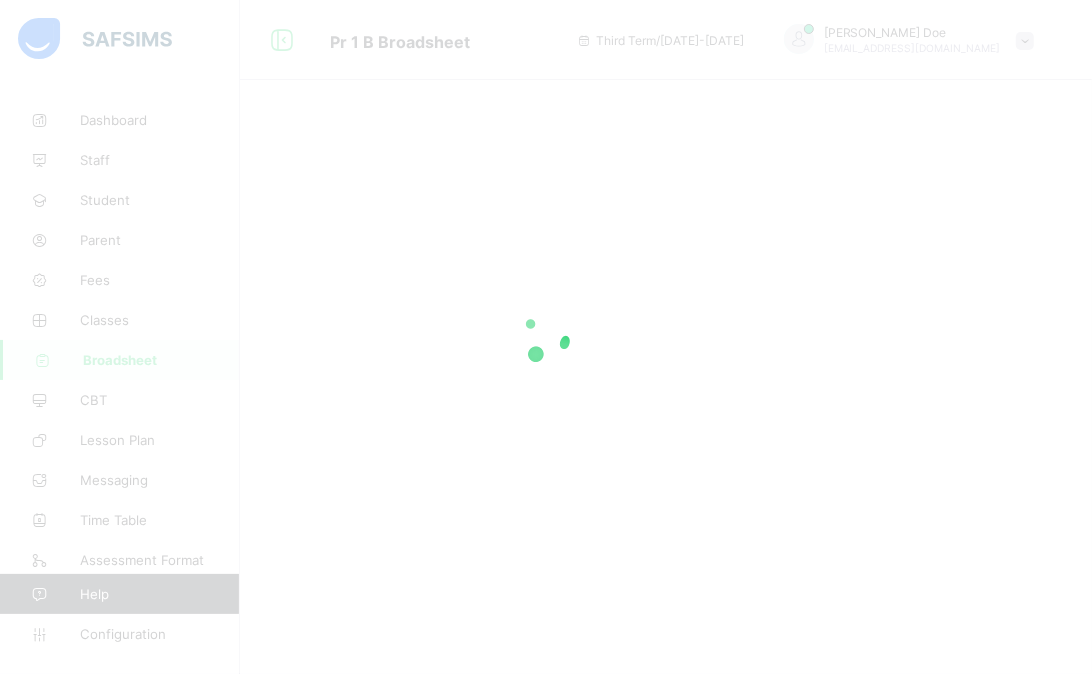scroll, scrollTop: 0, scrollLeft: 0, axis: both 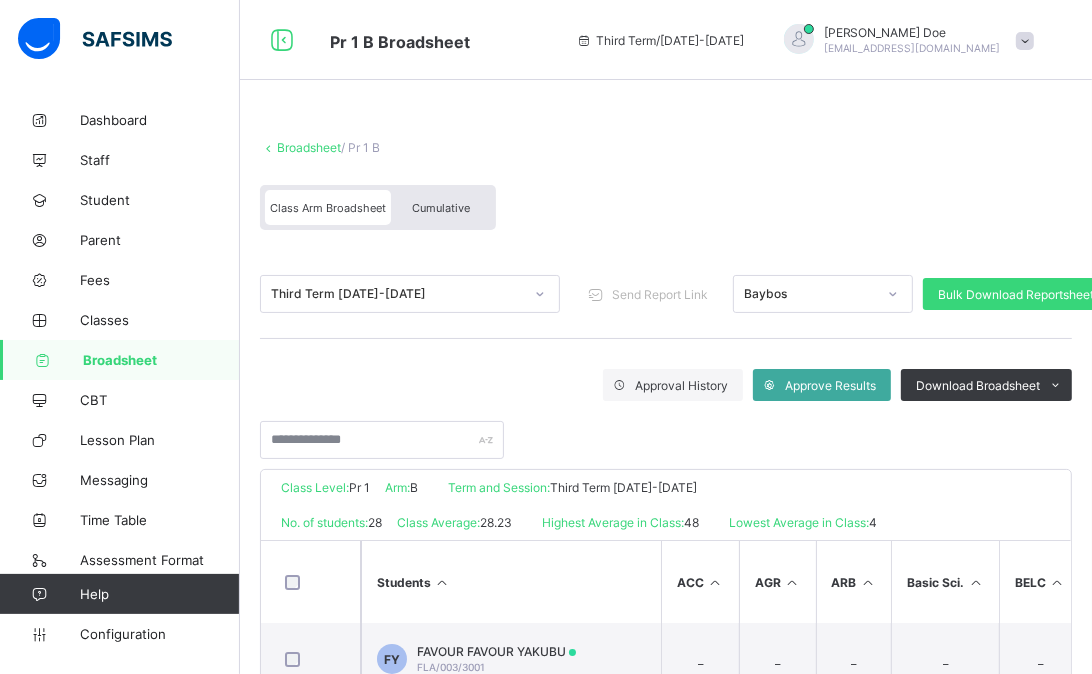 click on "Cumulative" at bounding box center (441, 207) 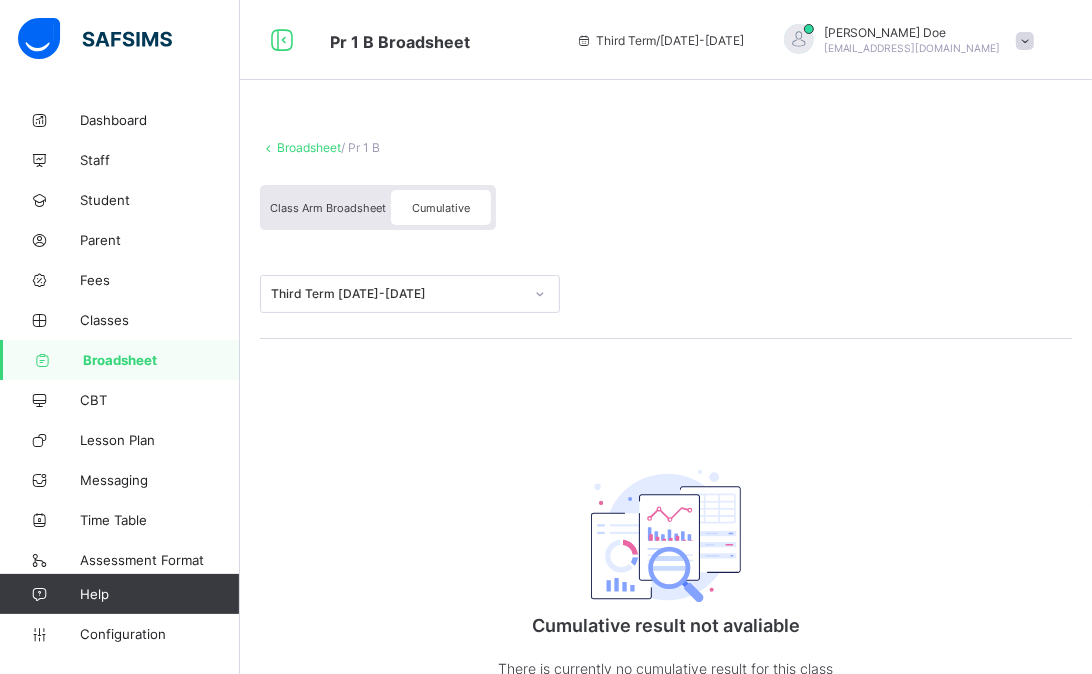 click on "Broadsheet" at bounding box center (309, 147) 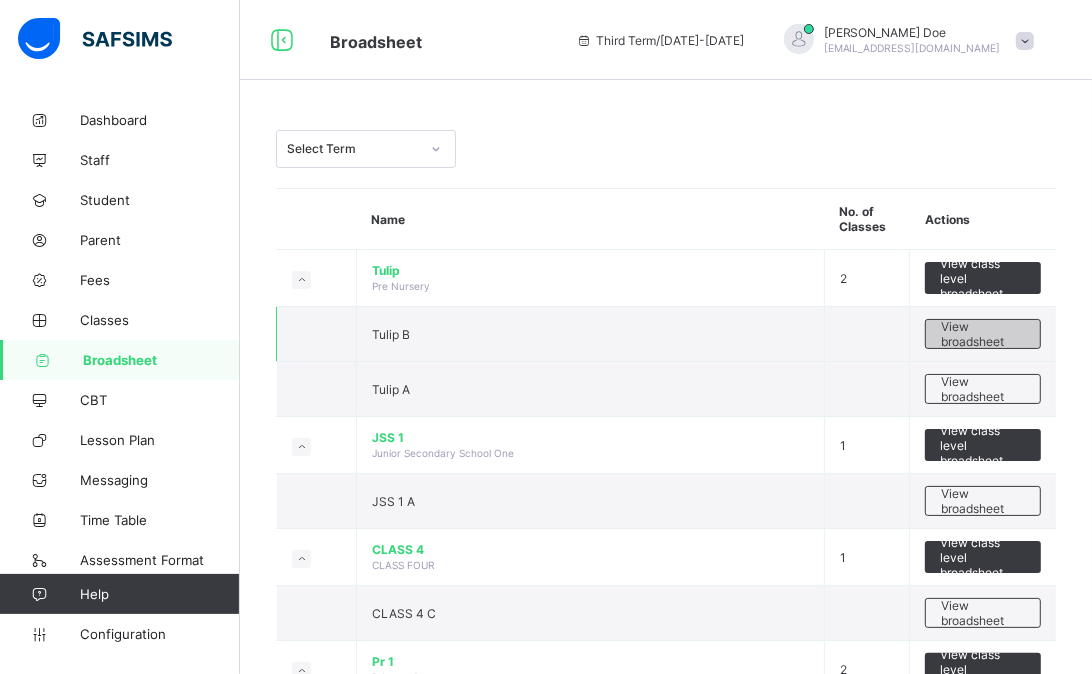 click on "View broadsheet" at bounding box center [983, 334] 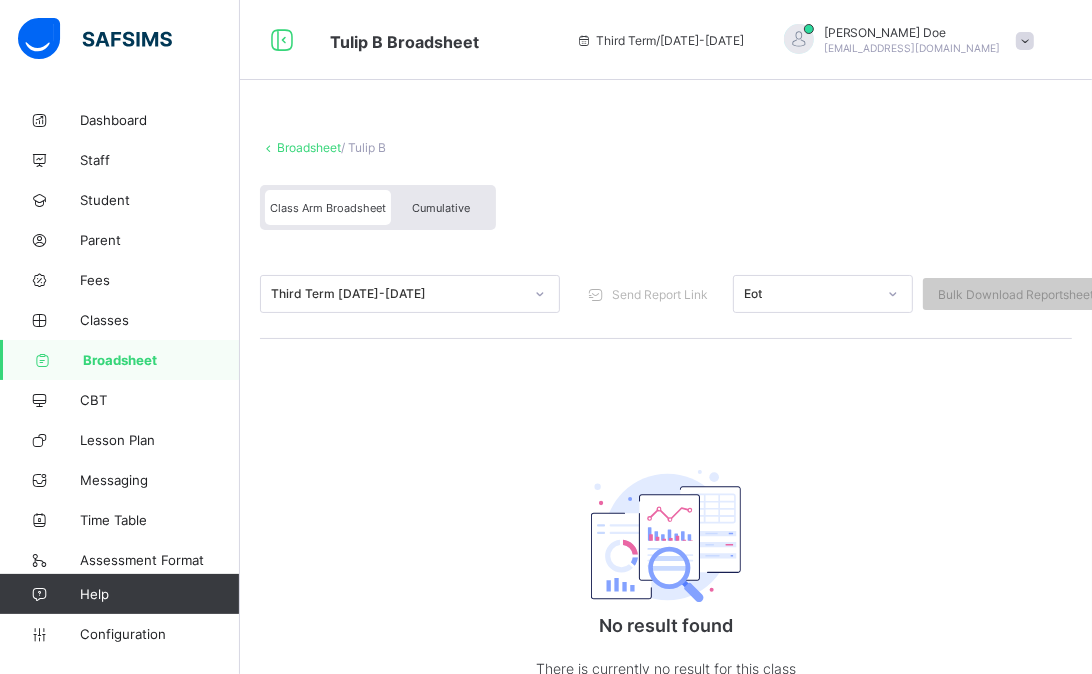 click on "Cumulative" at bounding box center [441, 207] 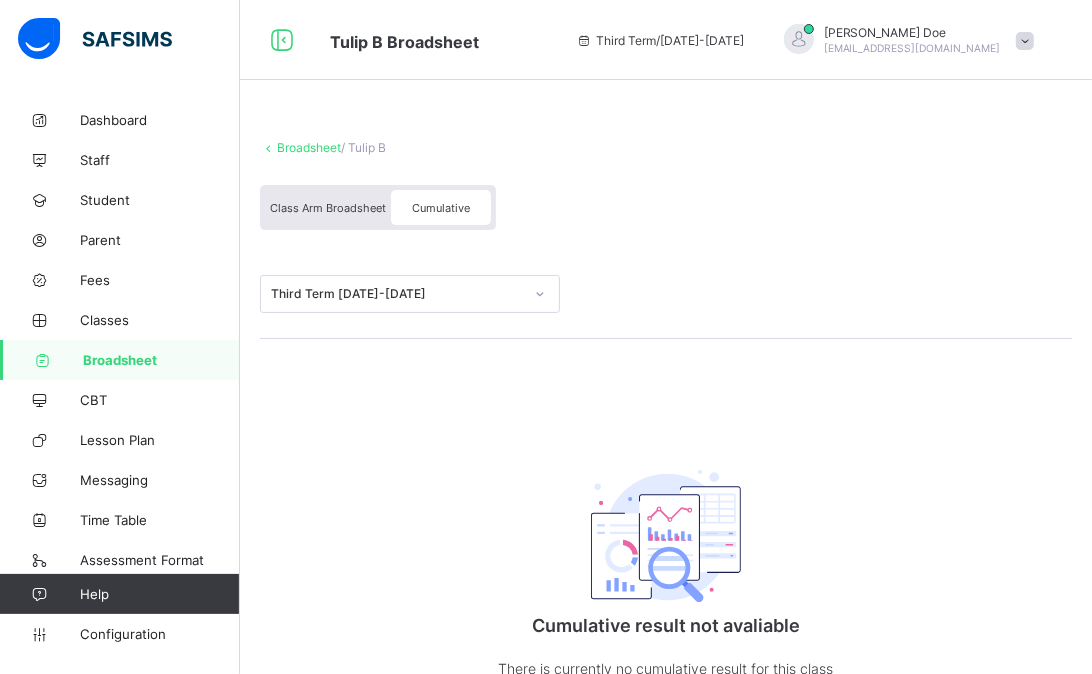 click at bounding box center (43, 360) 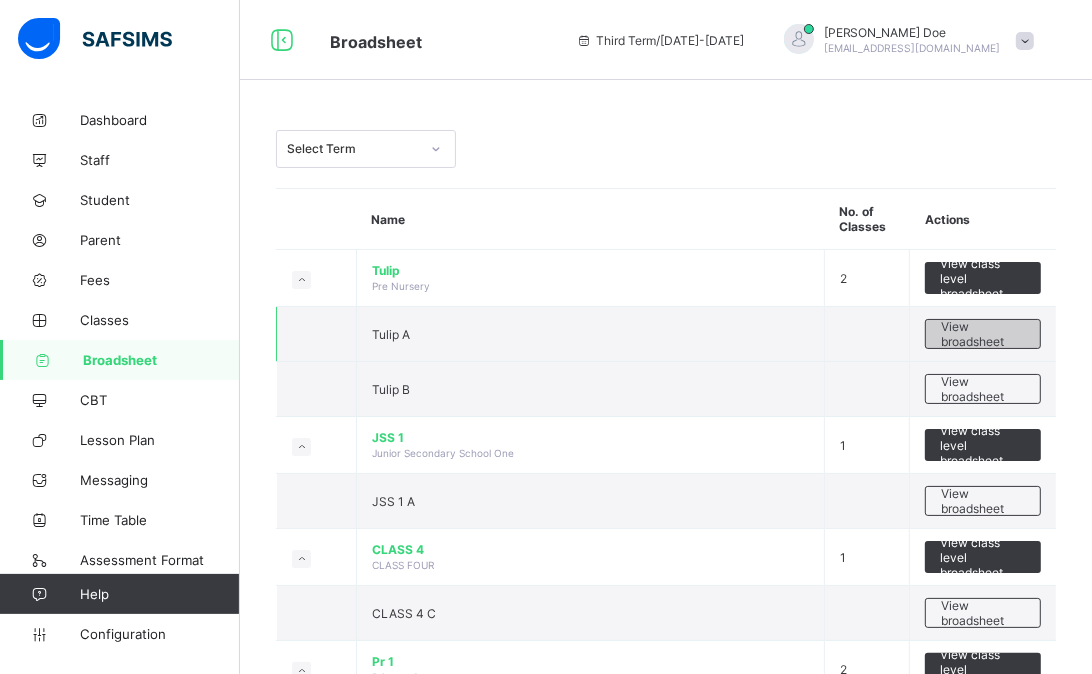 click on "View broadsheet" at bounding box center (983, 334) 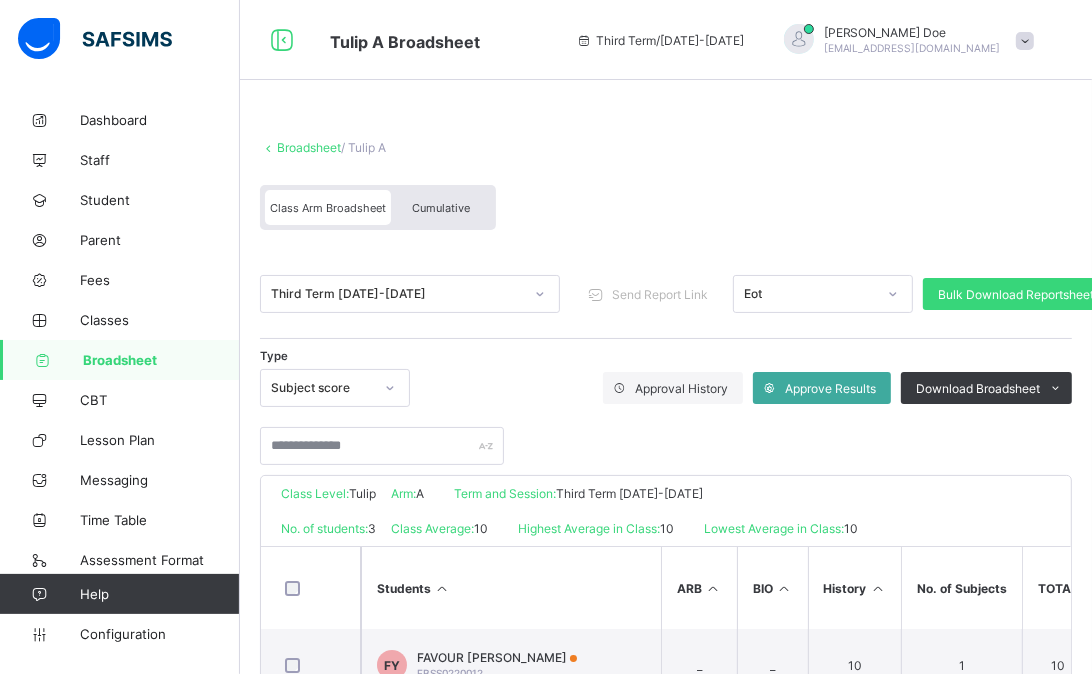 click on "Cumulative" at bounding box center [441, 208] 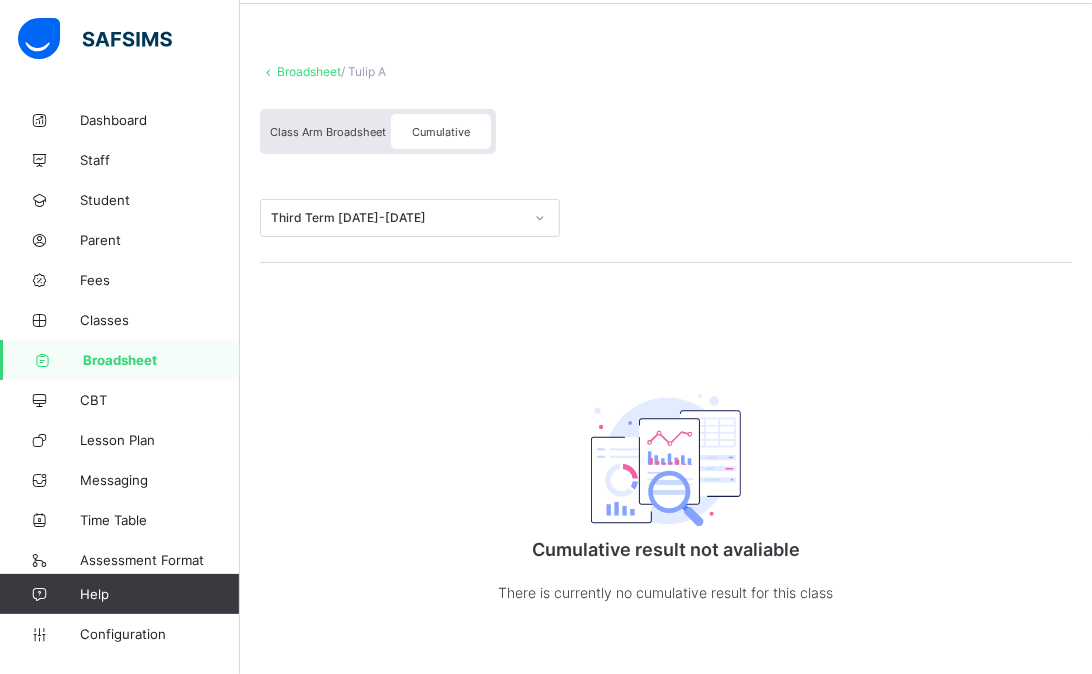 scroll, scrollTop: 88, scrollLeft: 0, axis: vertical 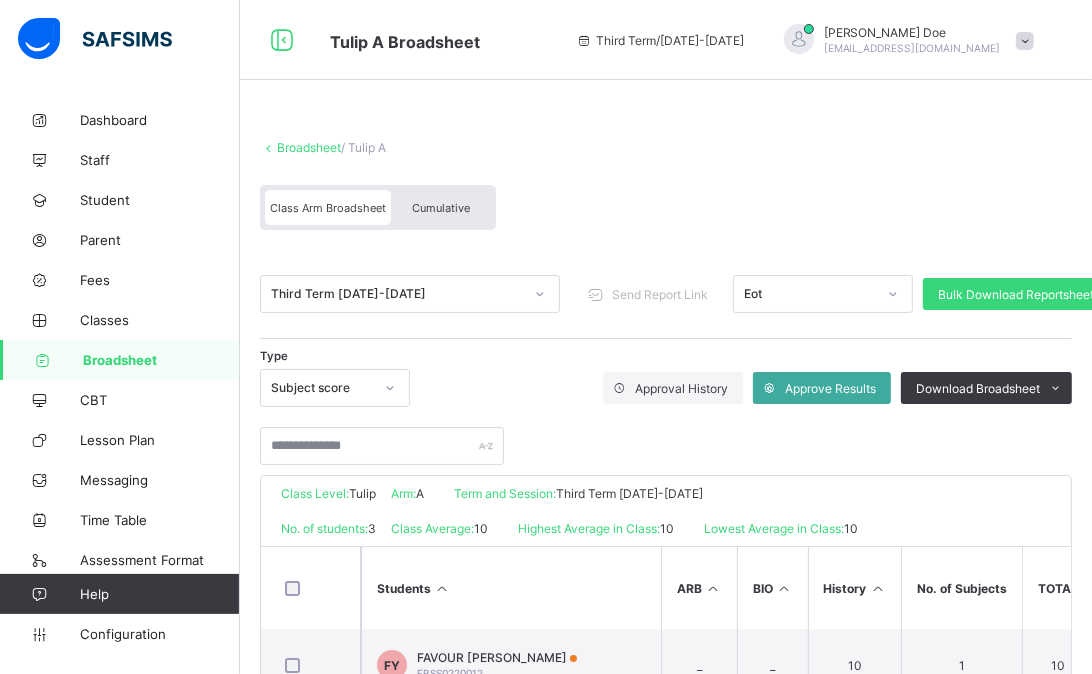 click on "Cumulative" at bounding box center [441, 208] 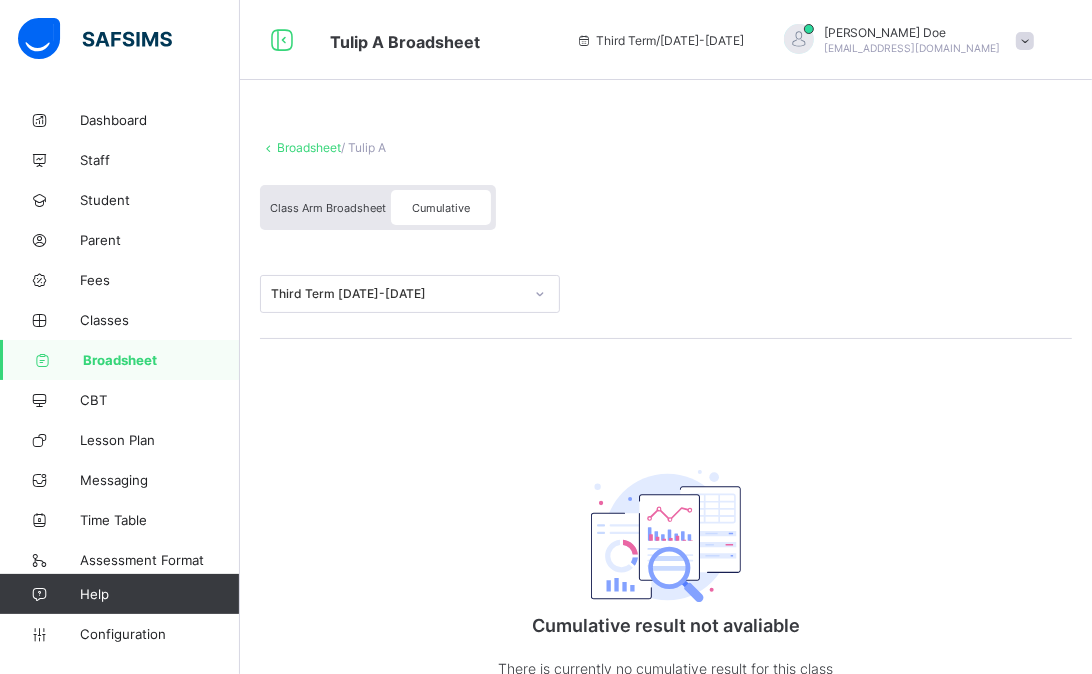 click on "Broadsheet" at bounding box center (161, 360) 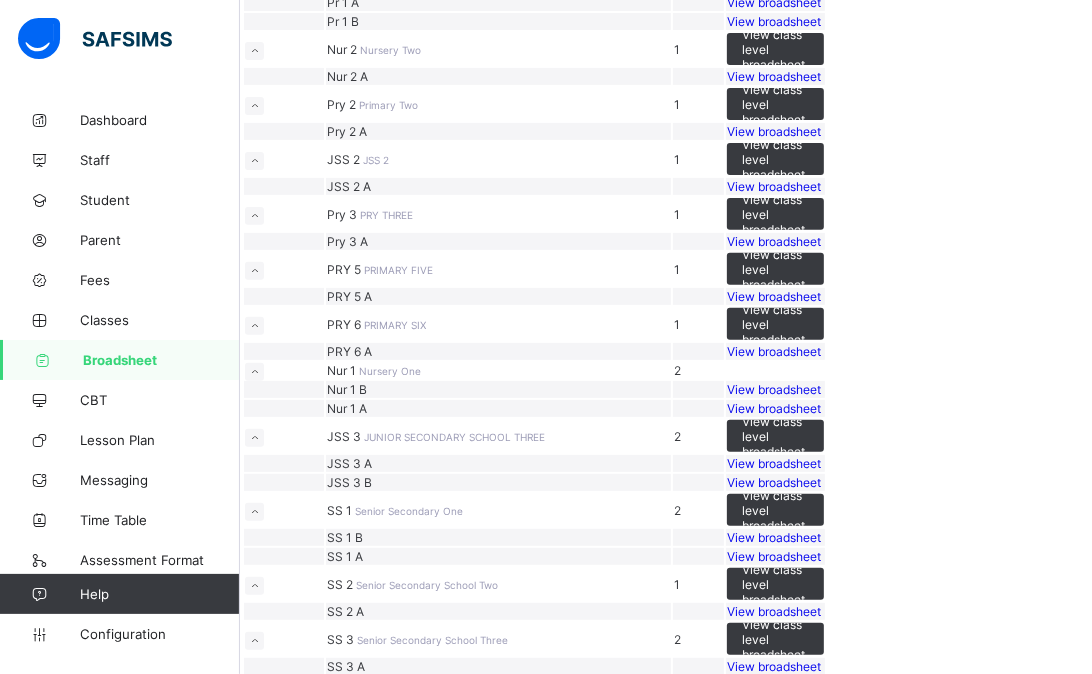 scroll, scrollTop: 407, scrollLeft: 0, axis: vertical 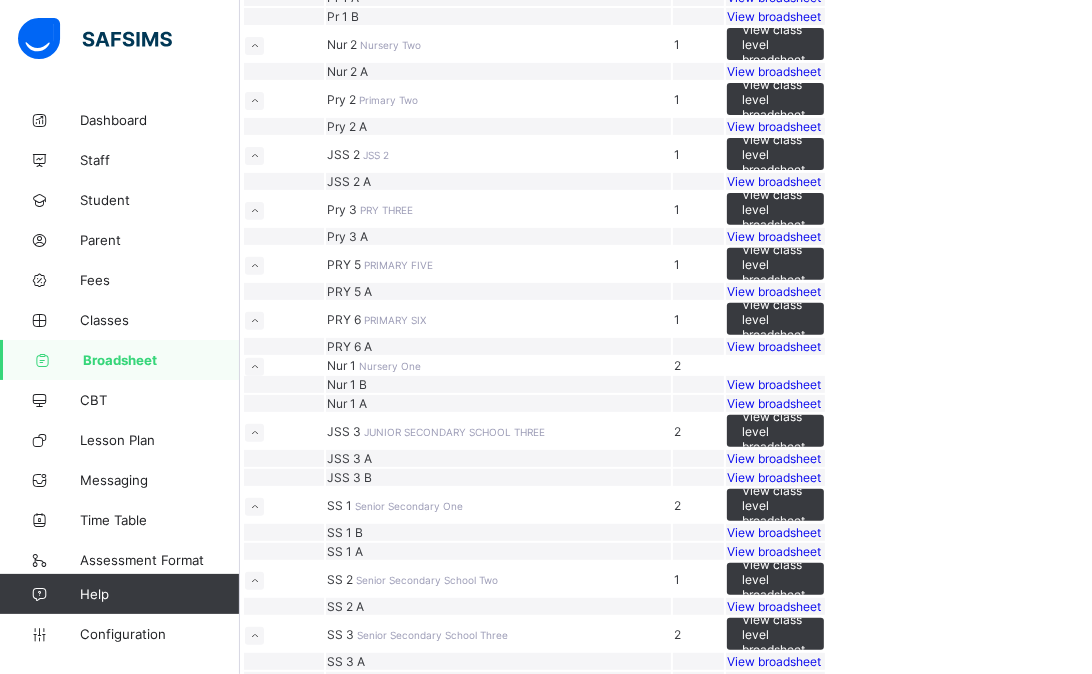 click on "View class level broadsheet" at bounding box center (775, -30) 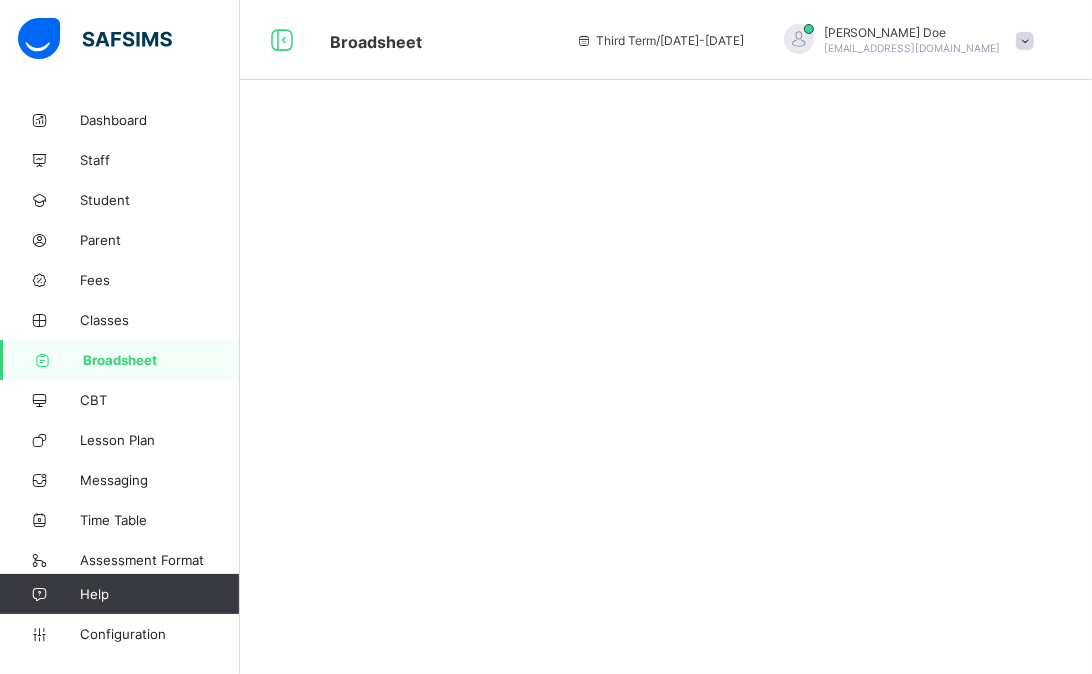 scroll, scrollTop: 0, scrollLeft: 0, axis: both 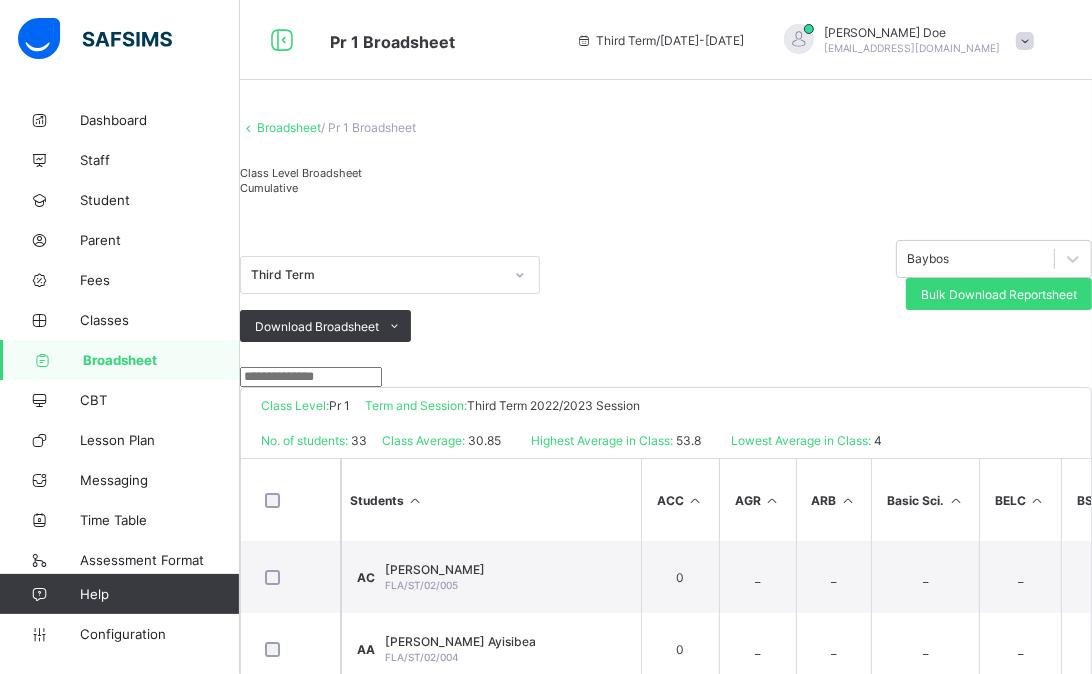click on "Cumulative" at bounding box center [269, 188] 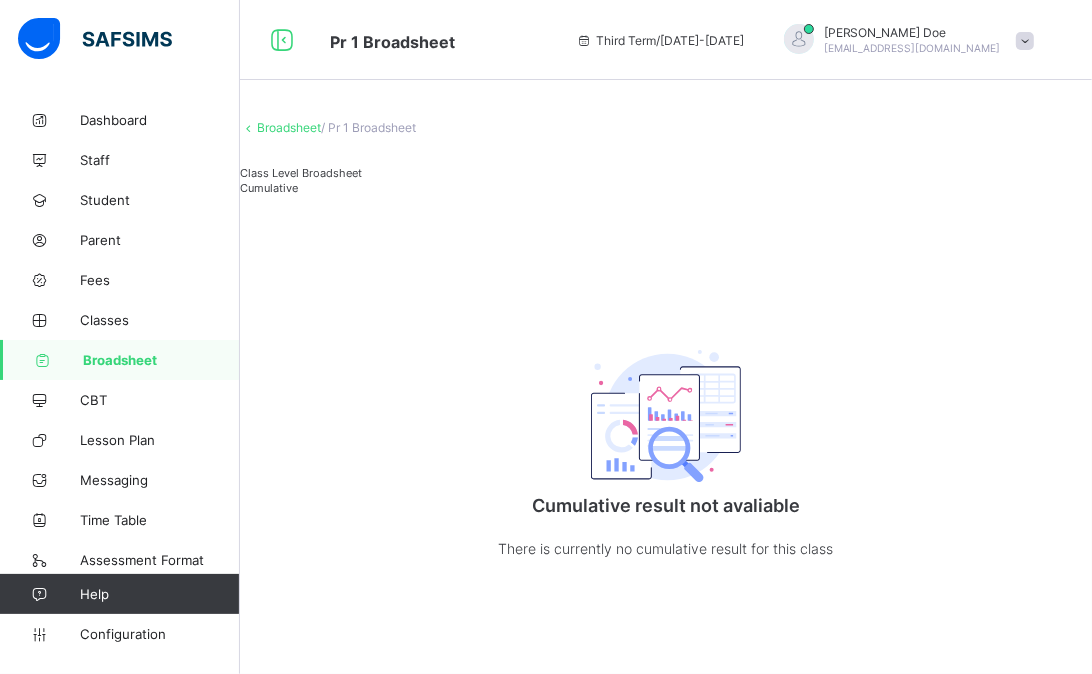 click on "Broadsheet" at bounding box center (120, 360) 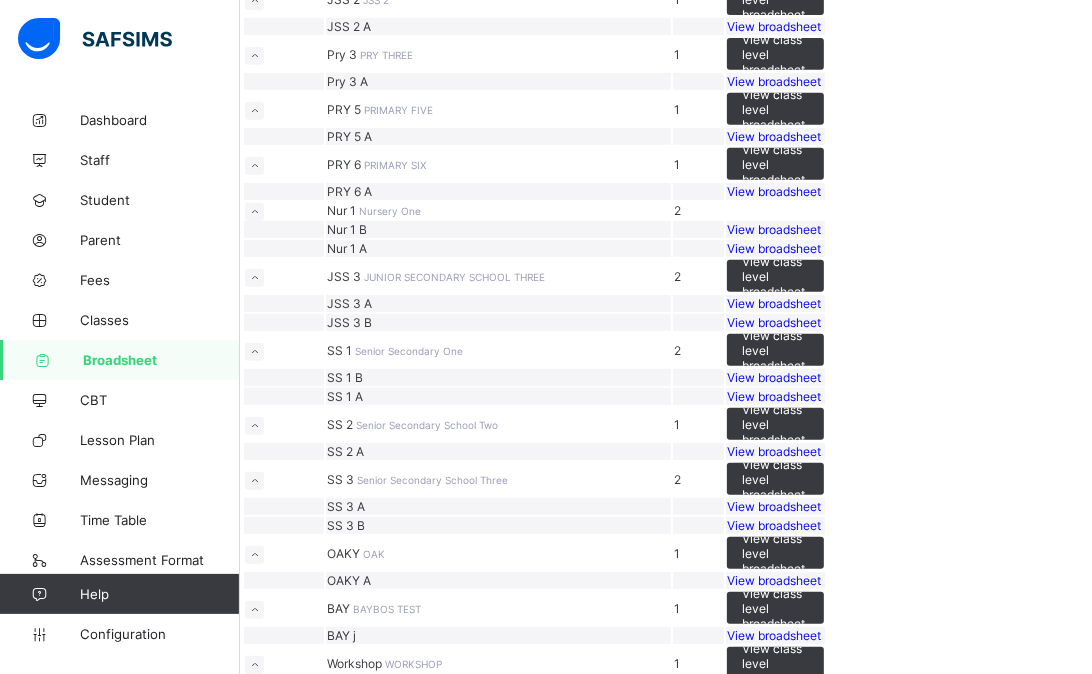 scroll, scrollTop: 578, scrollLeft: 0, axis: vertical 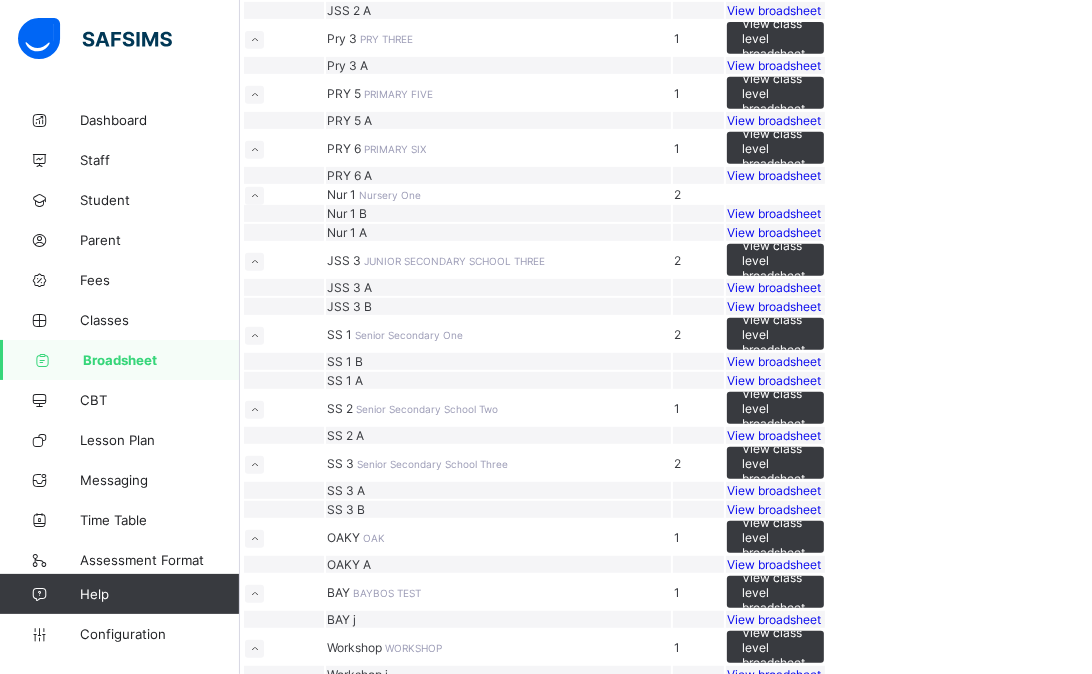 click on "View broadsheet" at bounding box center (774, -155) 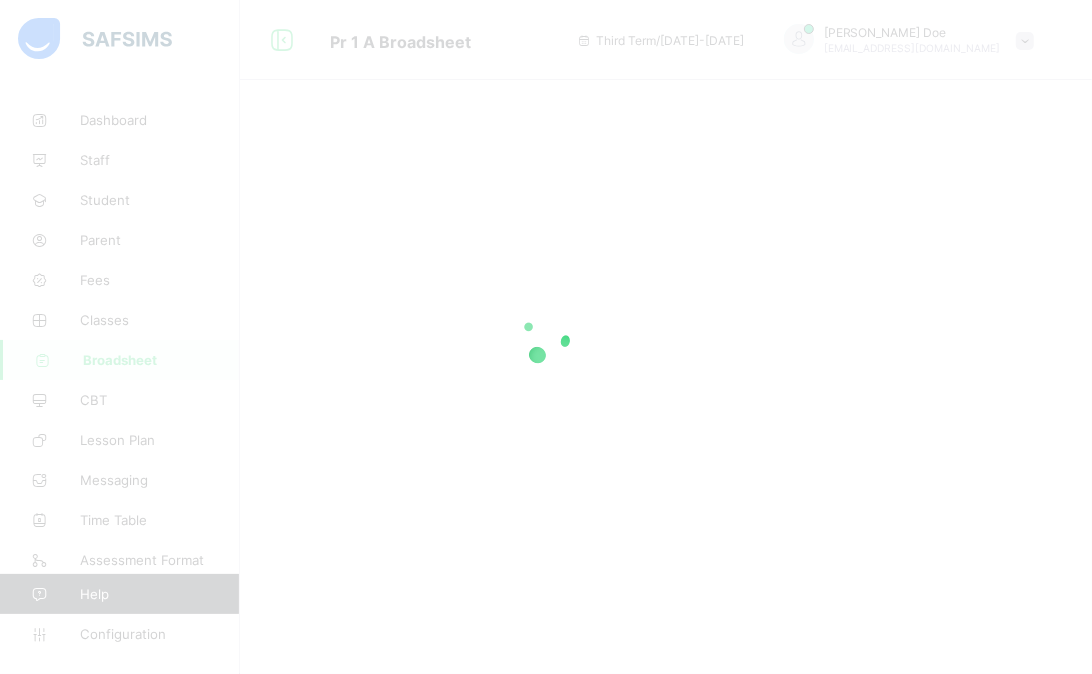 scroll, scrollTop: 0, scrollLeft: 0, axis: both 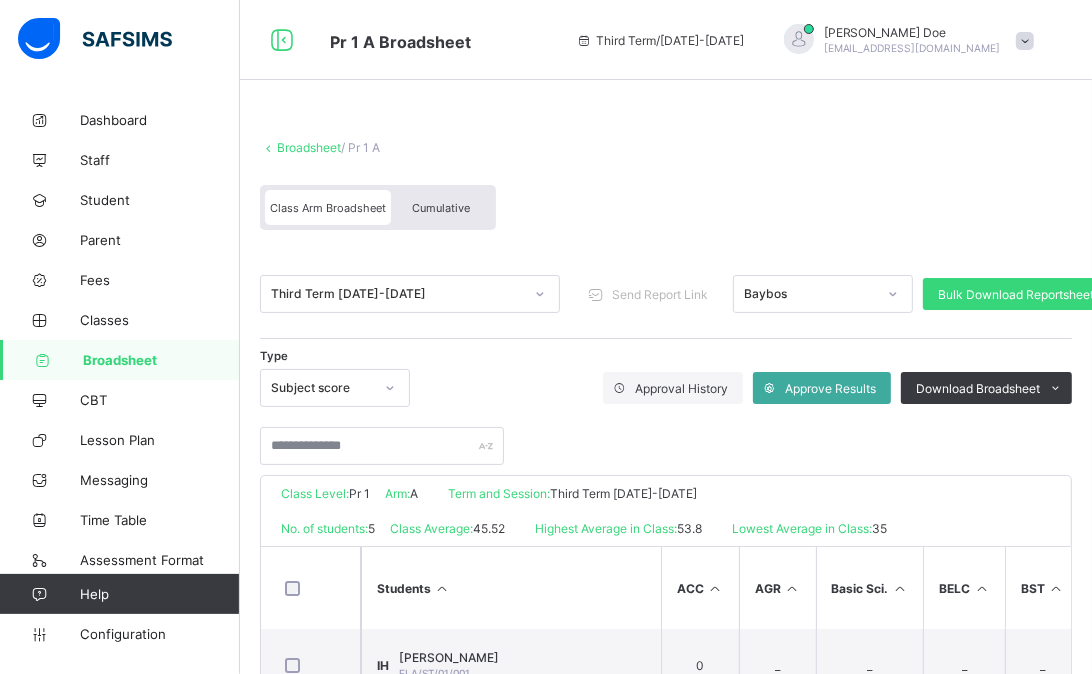 click on "Cumulative" at bounding box center (441, 208) 